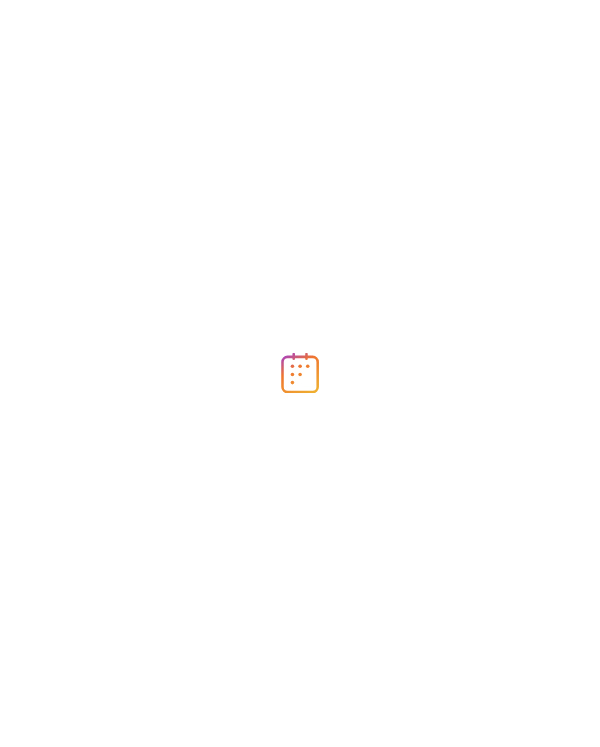 scroll, scrollTop: 0, scrollLeft: 0, axis: both 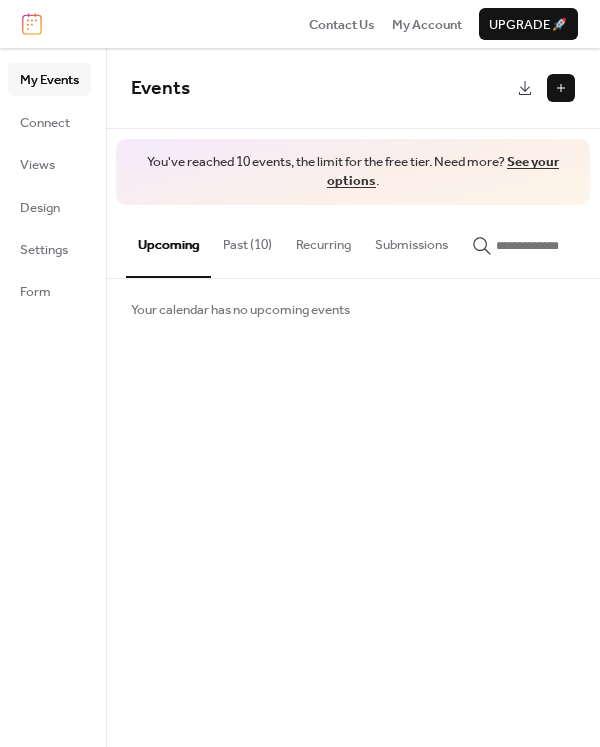 click on "Past (10)" at bounding box center [247, 240] 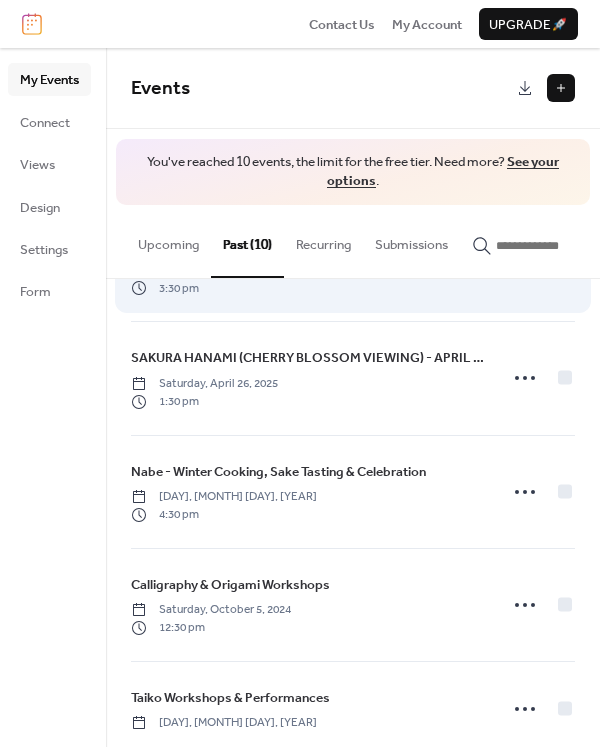 scroll, scrollTop: 670, scrollLeft: 0, axis: vertical 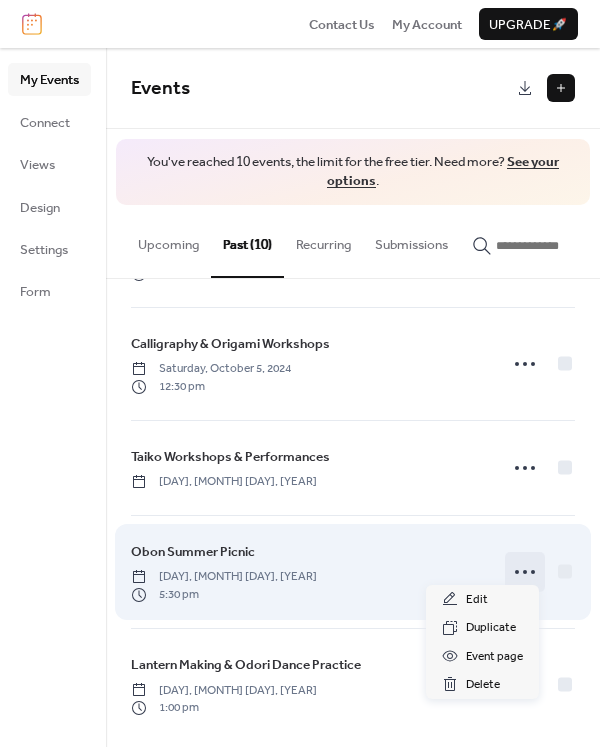 click 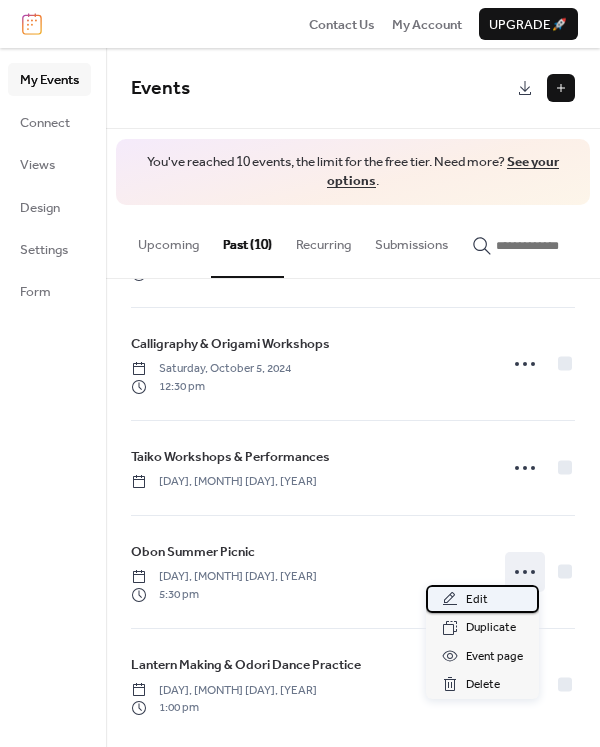 click on "Edit" at bounding box center (477, 600) 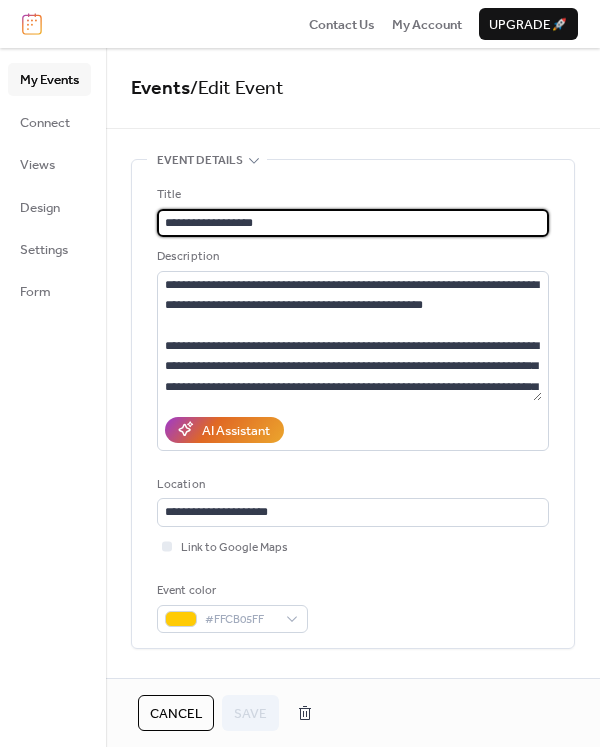 click on "**********" at bounding box center [353, 223] 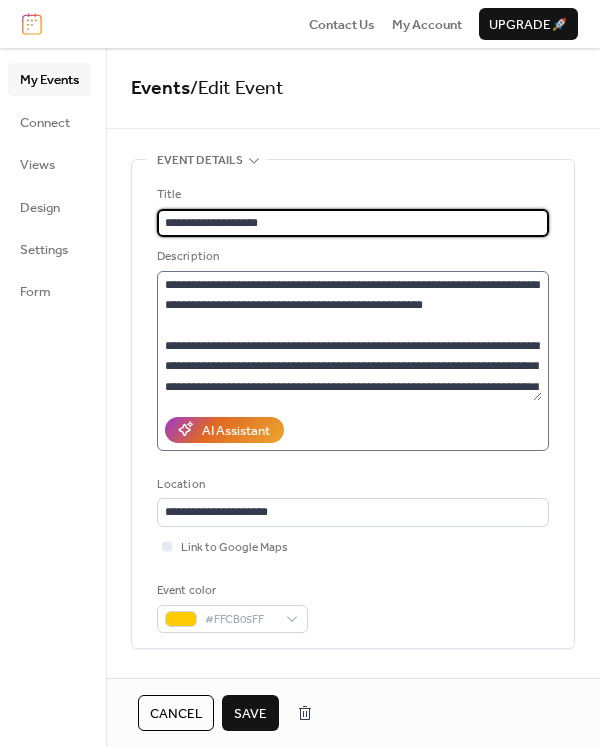 type on "**********" 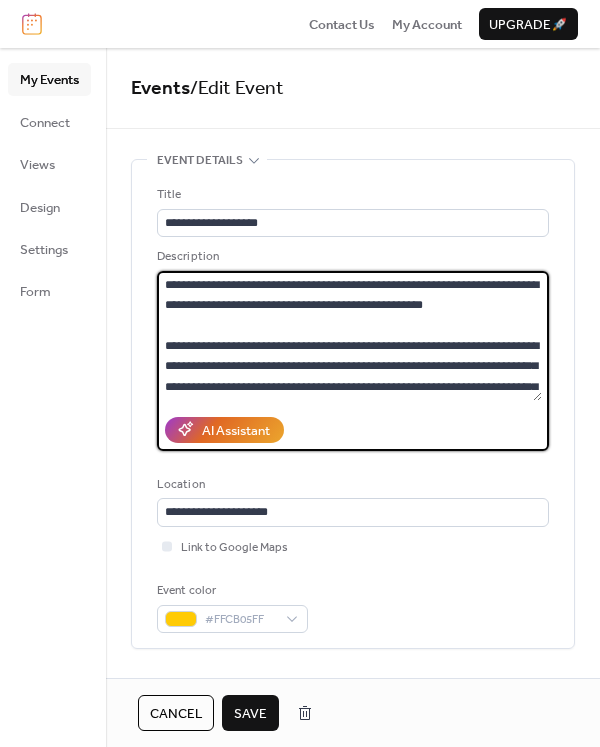 drag, startPoint x: 461, startPoint y: 304, endPoint x: 144, endPoint y: 284, distance: 317.63028 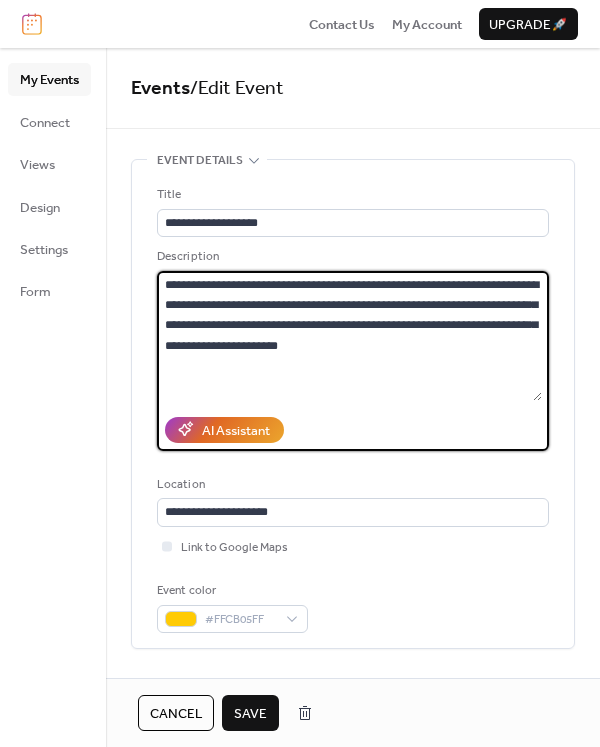 click on "**********" at bounding box center [349, 336] 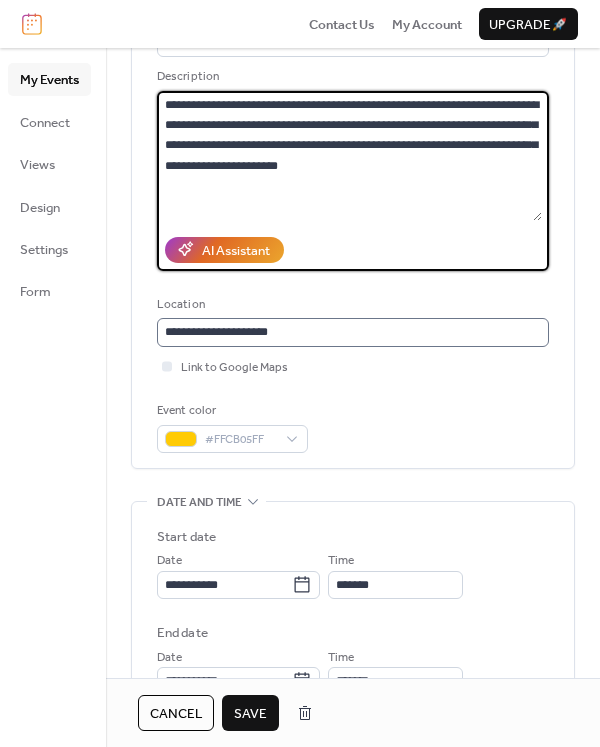 scroll, scrollTop: 229, scrollLeft: 0, axis: vertical 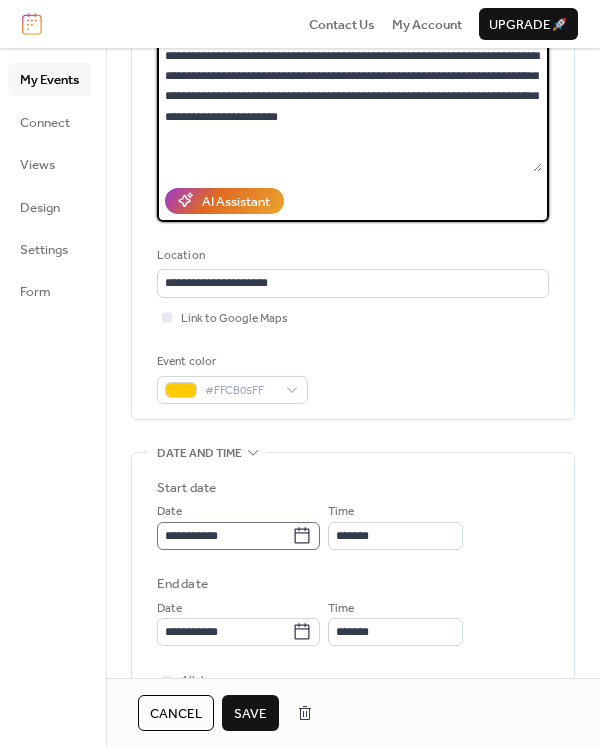 type on "**********" 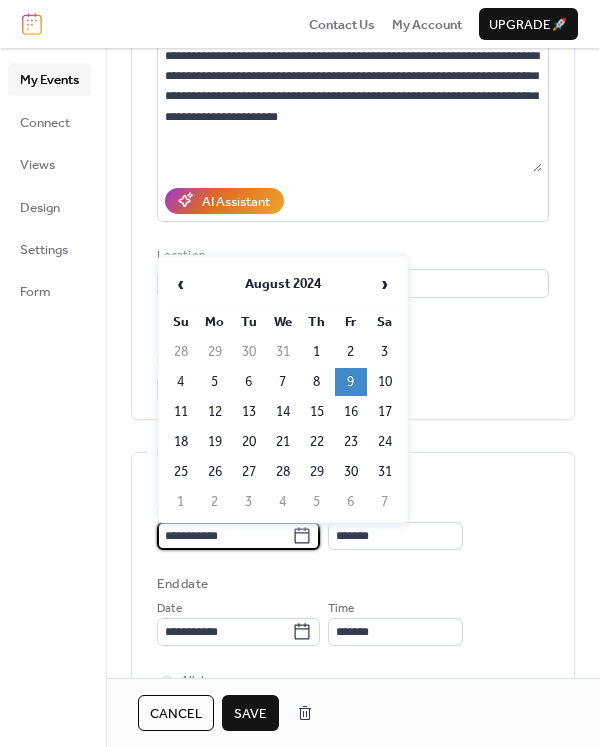 click on "**********" at bounding box center [224, 536] 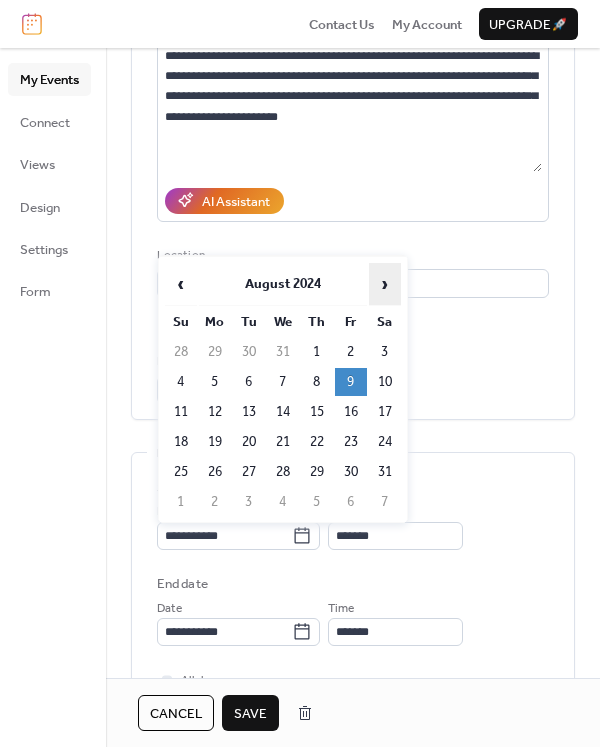 click on "›" at bounding box center (385, 284) 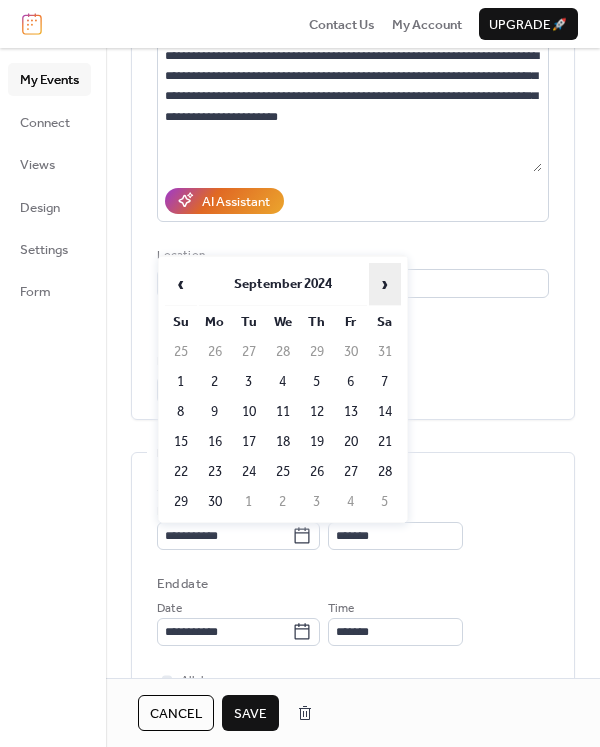click on "›" at bounding box center [385, 284] 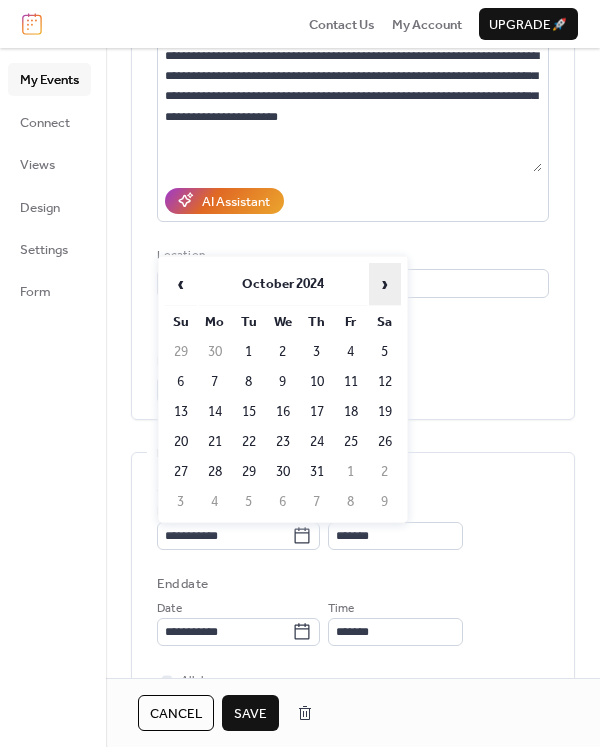 click on "›" at bounding box center (385, 284) 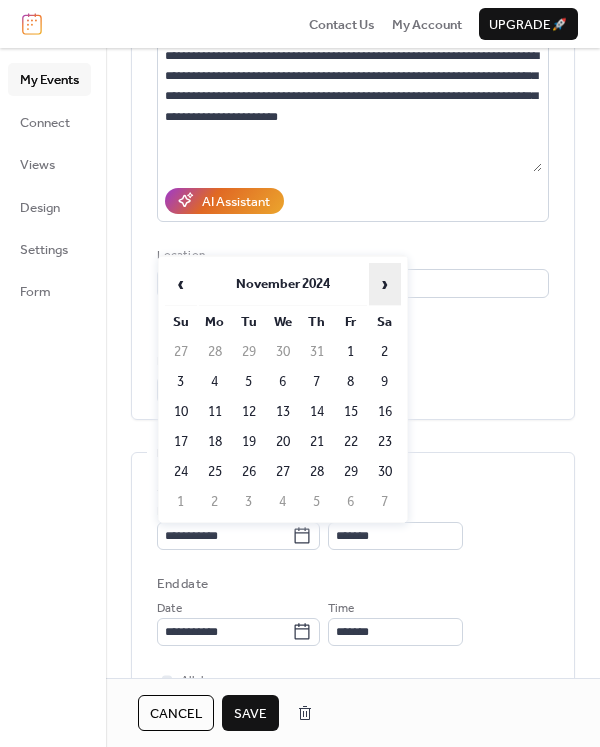 click on "›" at bounding box center (385, 284) 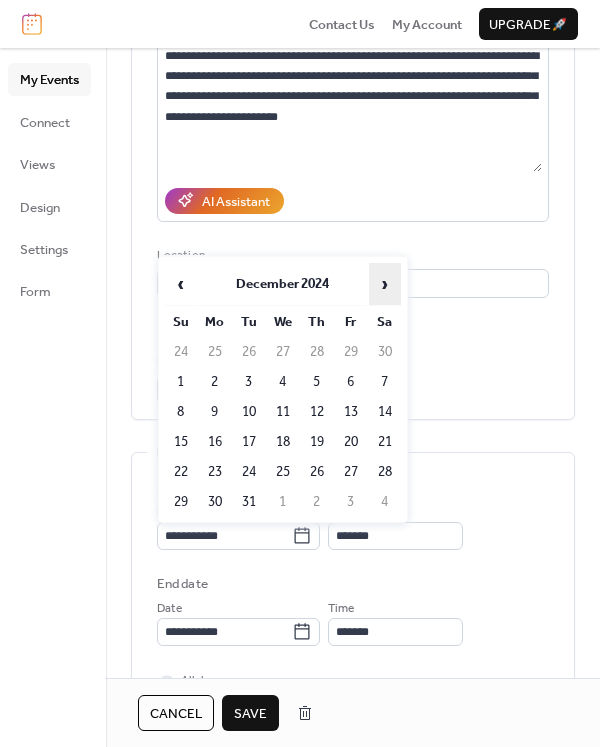 click on "›" at bounding box center [385, 284] 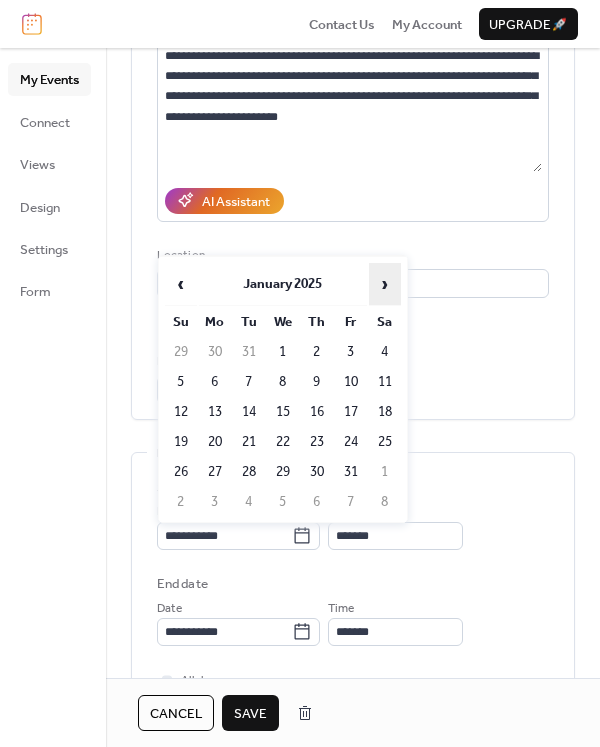 click on "›" at bounding box center [385, 284] 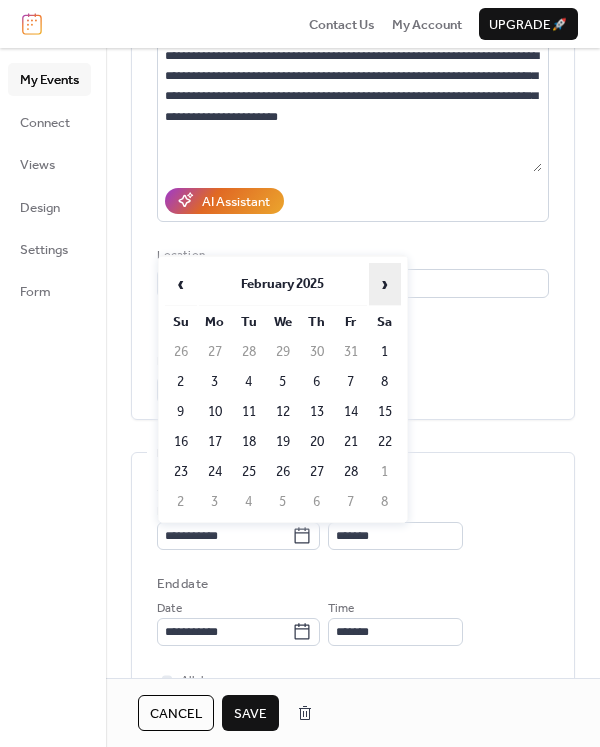 click on "›" at bounding box center [385, 284] 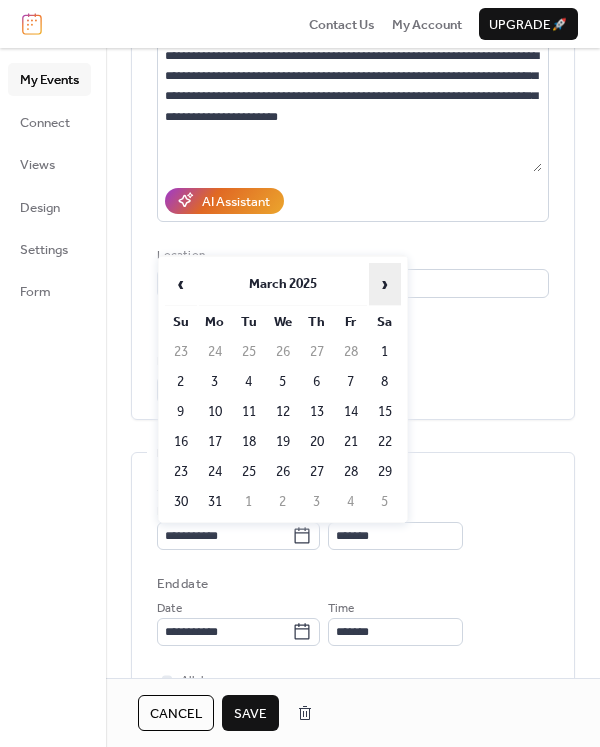 click on "›" at bounding box center [385, 284] 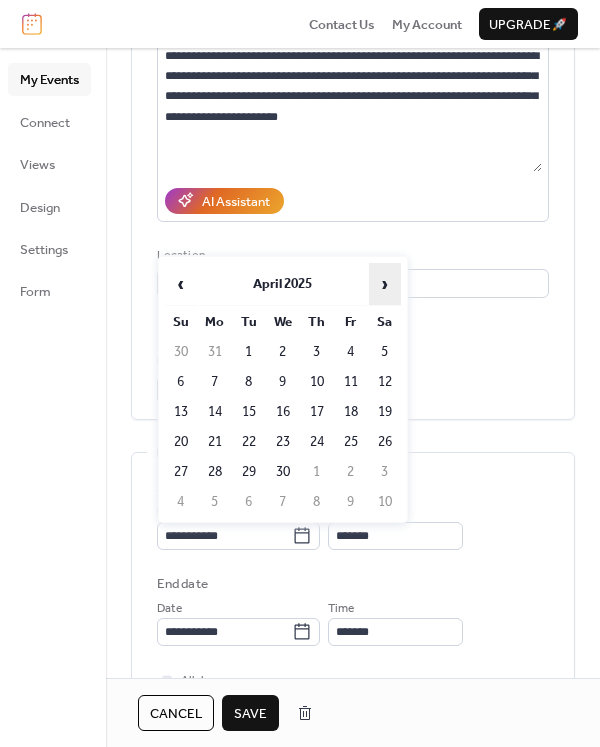 click on "›" at bounding box center [385, 284] 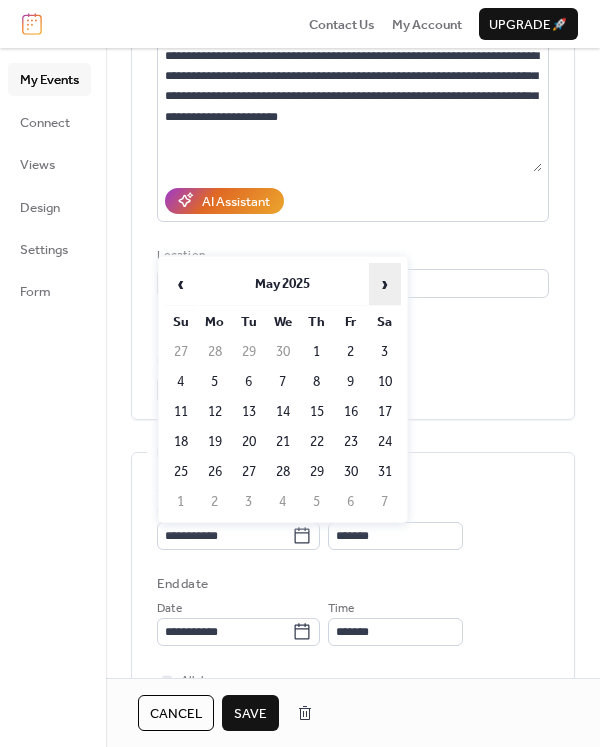 click on "›" at bounding box center [385, 284] 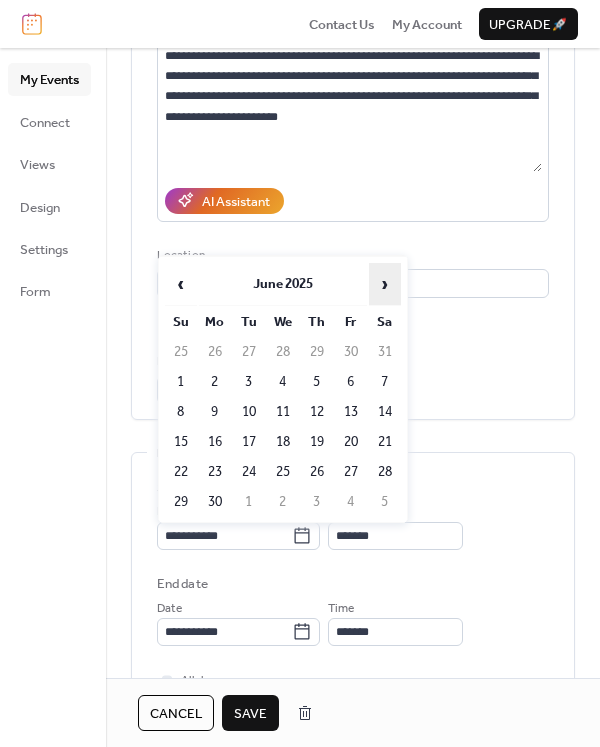 click on "›" at bounding box center [385, 284] 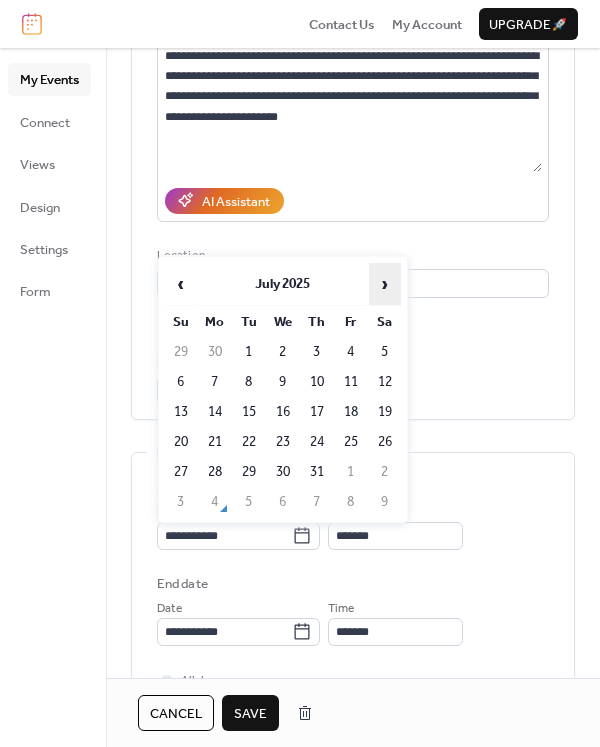 click on "›" at bounding box center [385, 284] 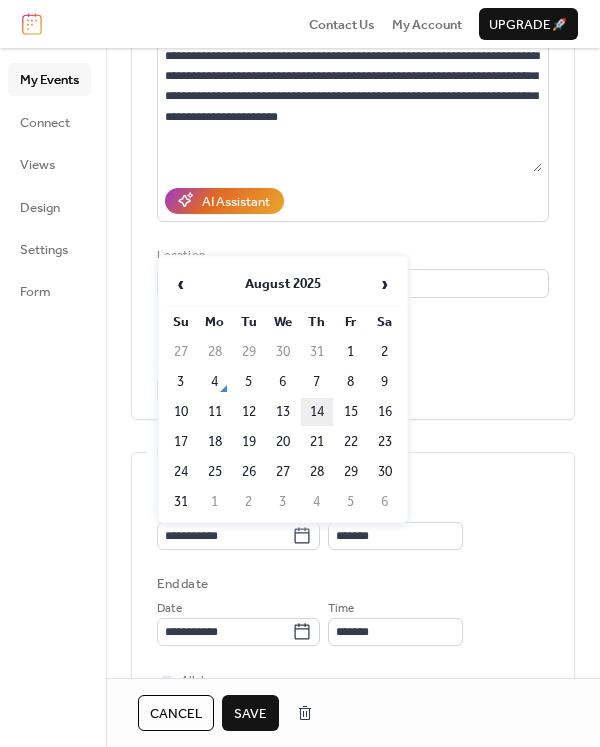 click on "14" at bounding box center [317, 412] 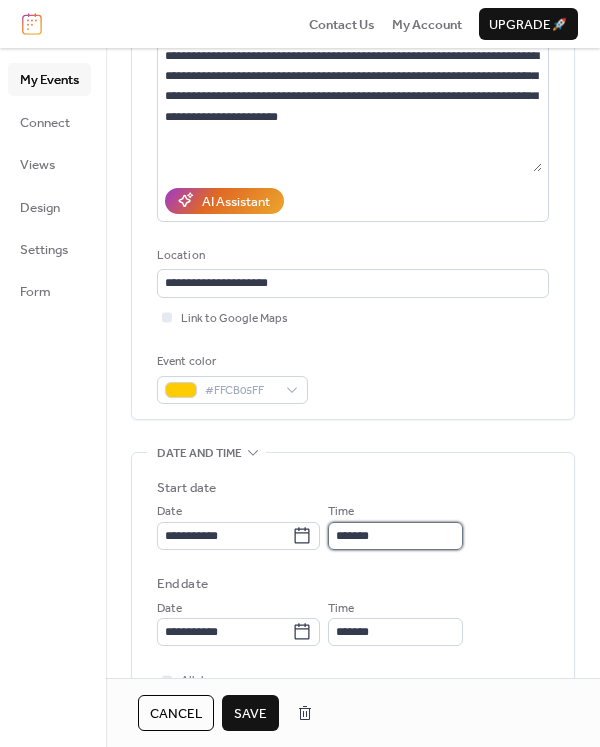 click on "*******" at bounding box center (395, 536) 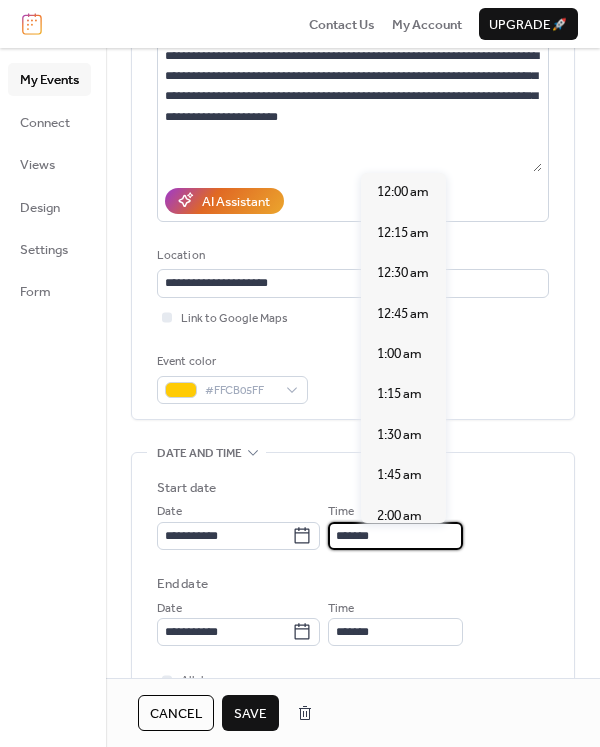 scroll, scrollTop: 2730, scrollLeft: 0, axis: vertical 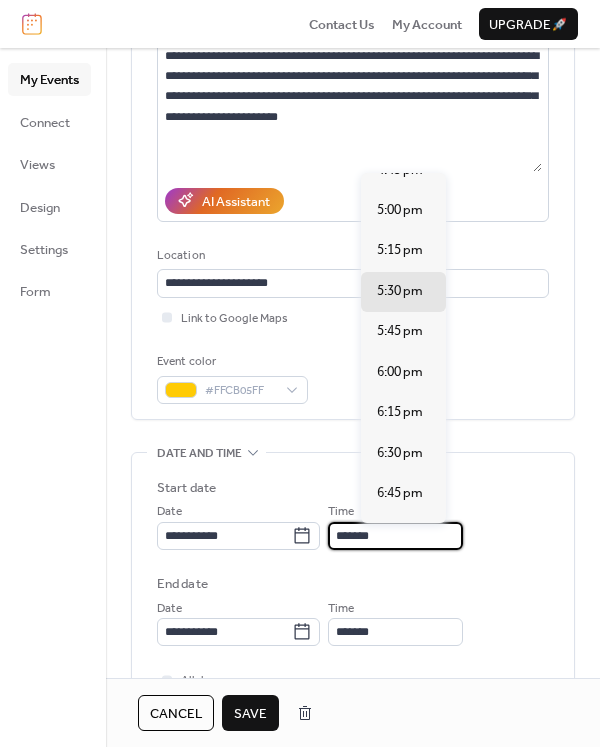 click on "*******" at bounding box center [395, 536] 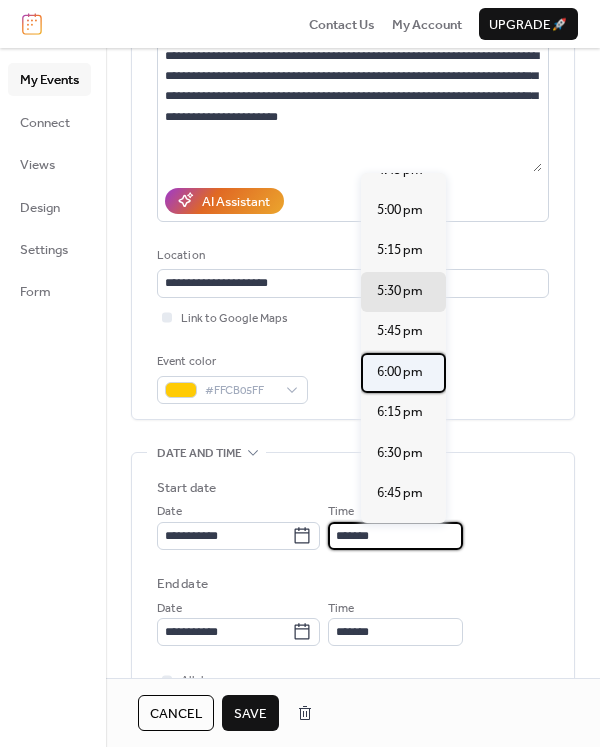 click on "6:00 pm" at bounding box center [400, 372] 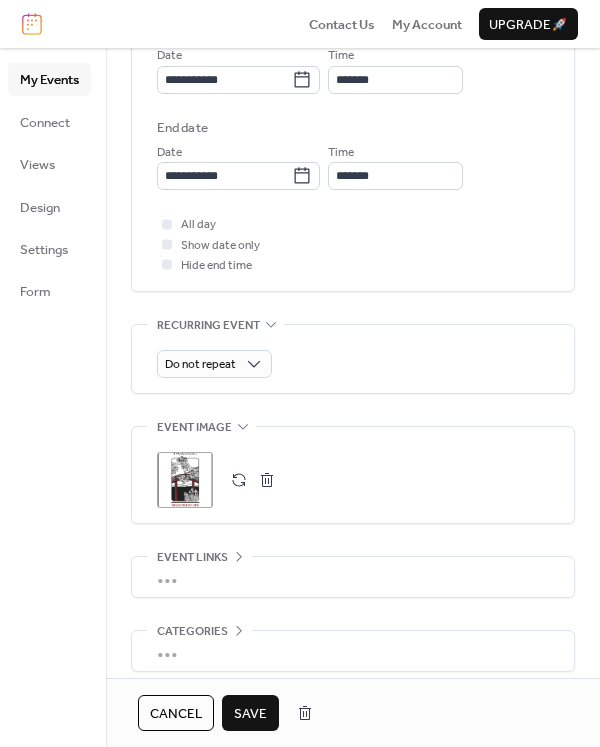 scroll, scrollTop: 777, scrollLeft: 0, axis: vertical 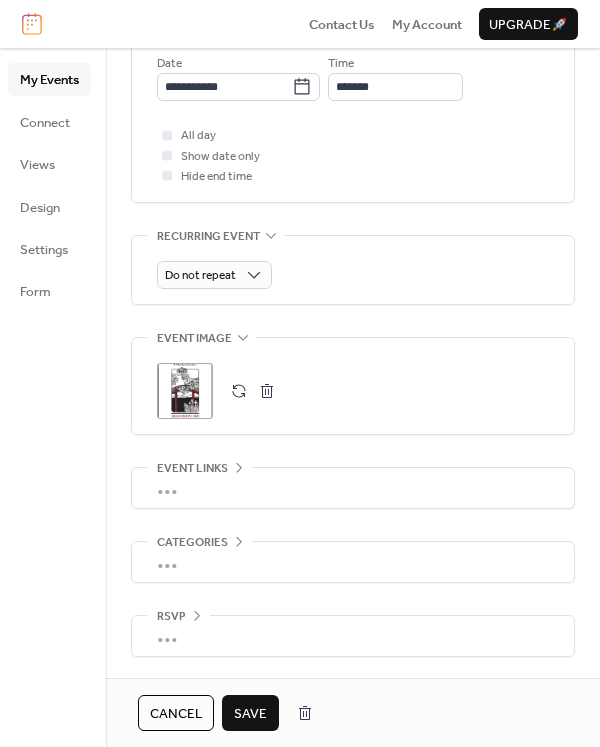 click on "•••" at bounding box center [353, 488] 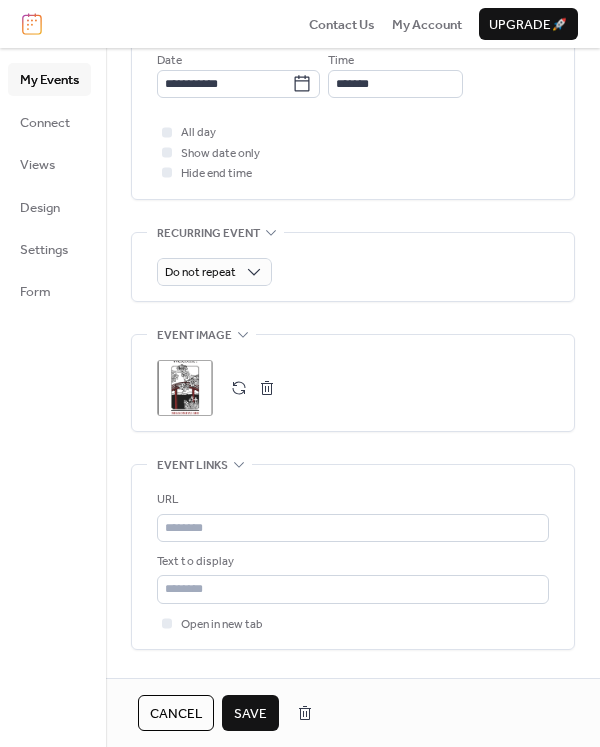 scroll, scrollTop: 776, scrollLeft: 0, axis: vertical 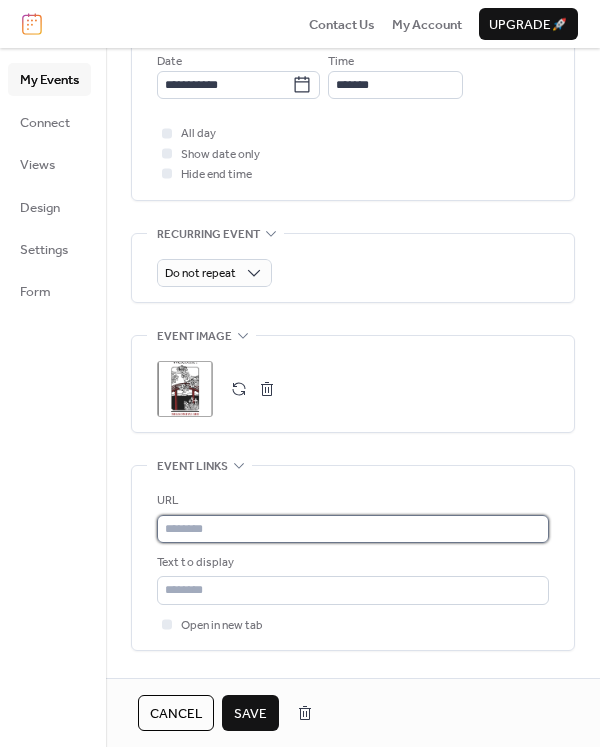 click at bounding box center [353, 529] 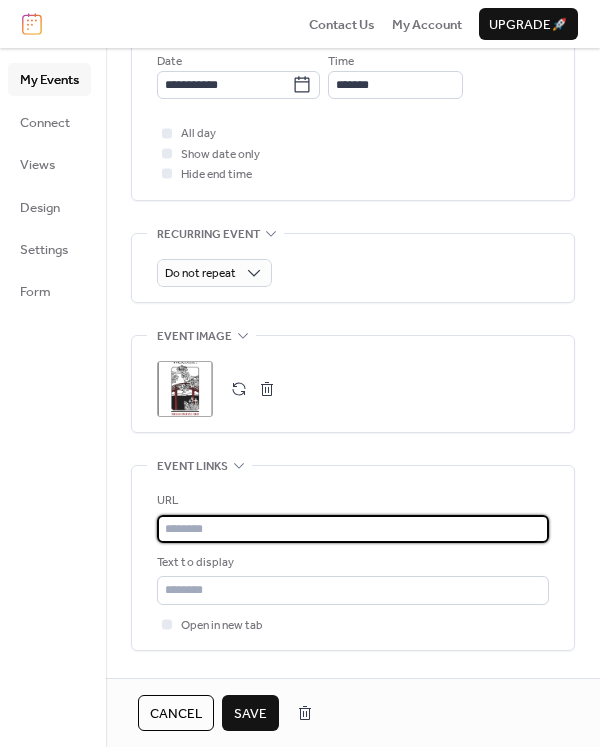 click at bounding box center (353, 529) 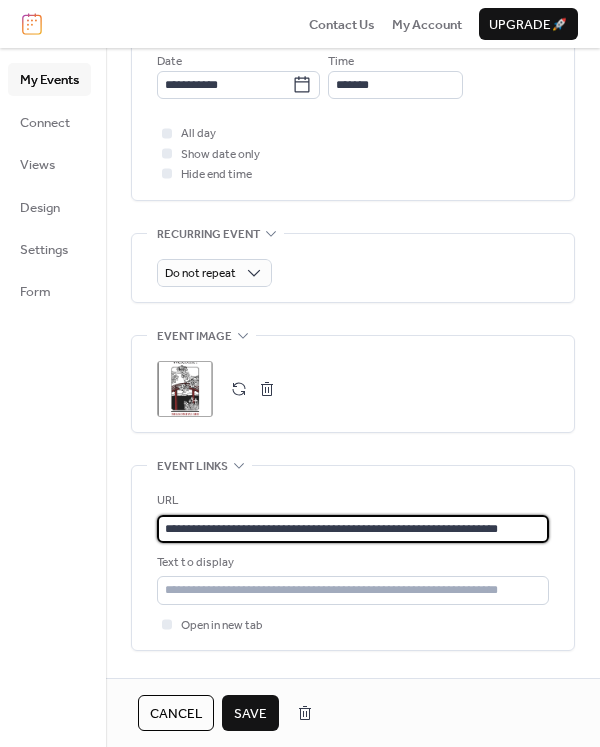 type on "**********" 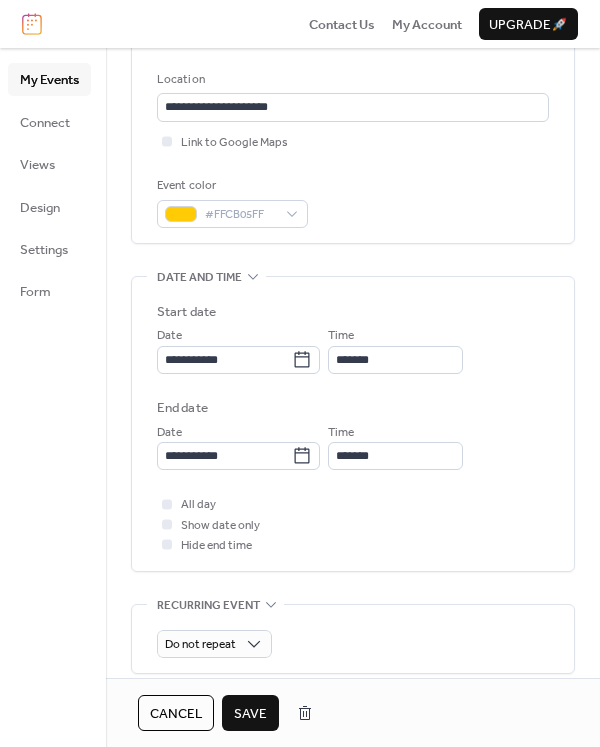 scroll, scrollTop: 0, scrollLeft: 0, axis: both 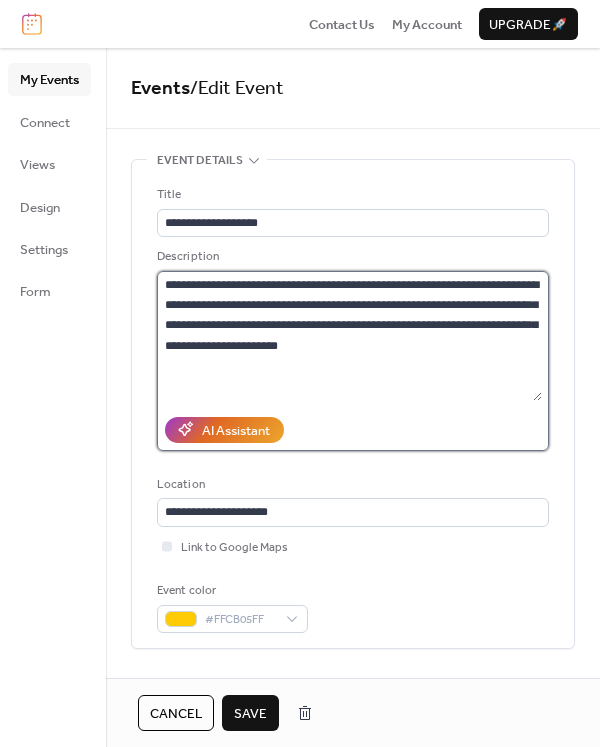 click on "**********" at bounding box center (349, 336) 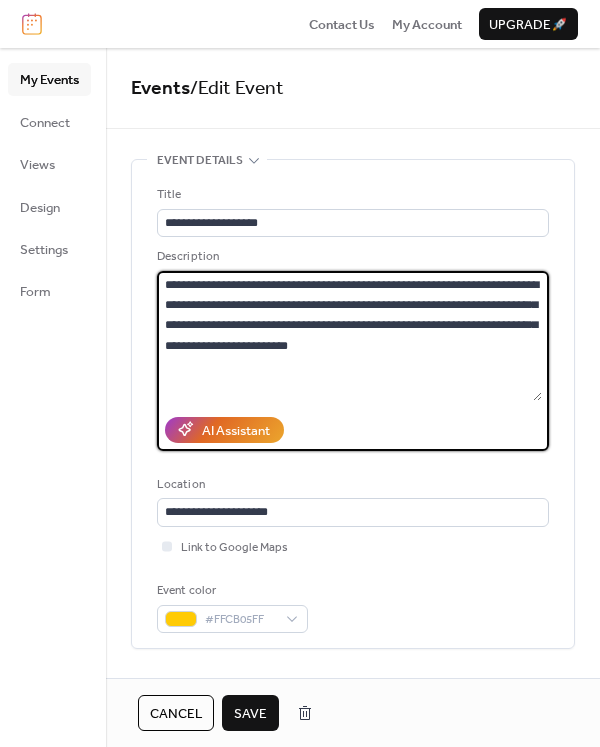 paste on "**********" 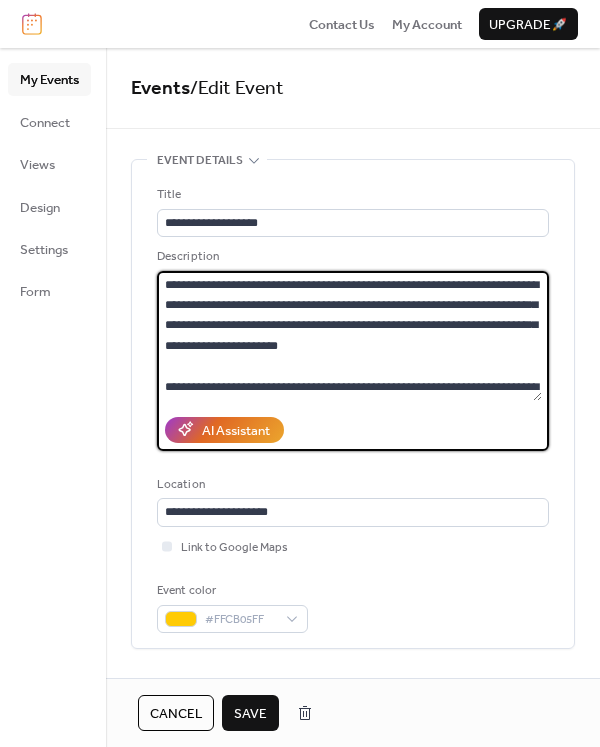scroll, scrollTop: 118, scrollLeft: 0, axis: vertical 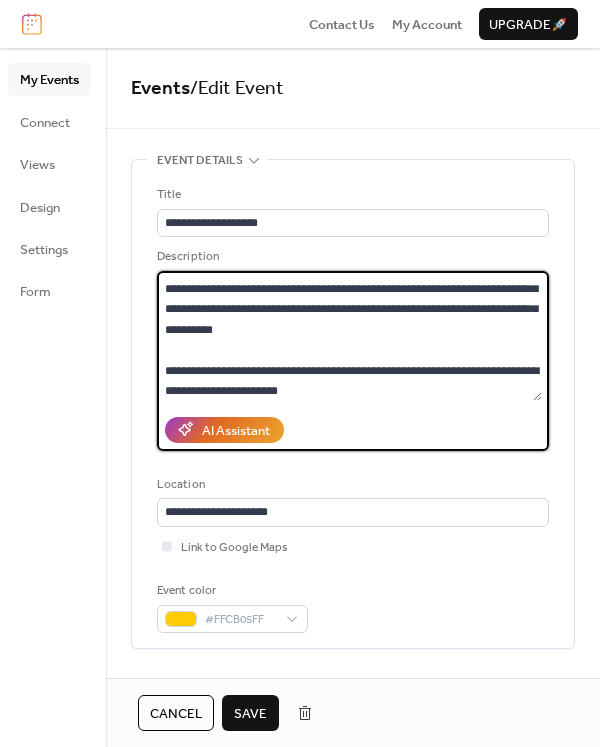 type on "**********" 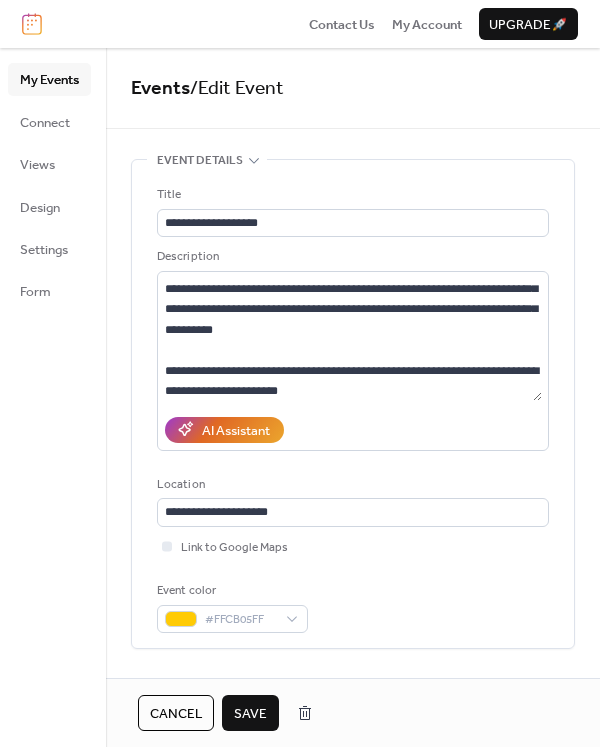 click on "Save" at bounding box center (250, 714) 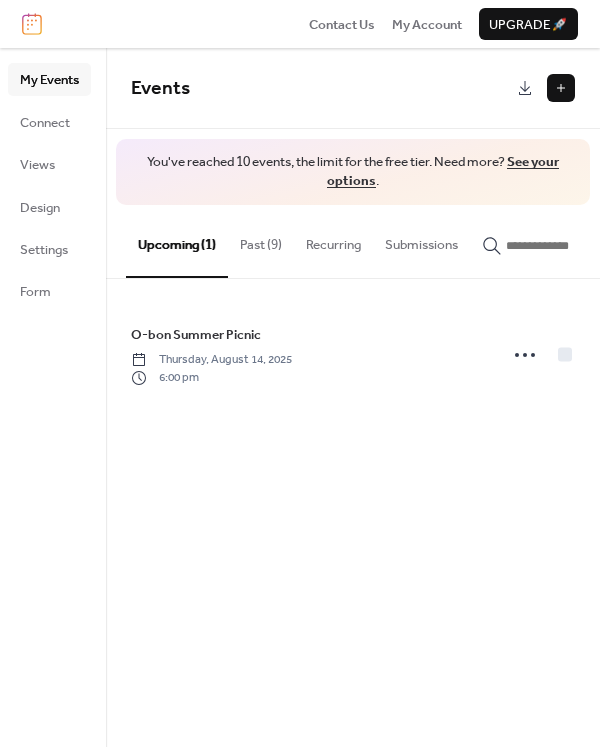 click on "Past (9)" at bounding box center [261, 240] 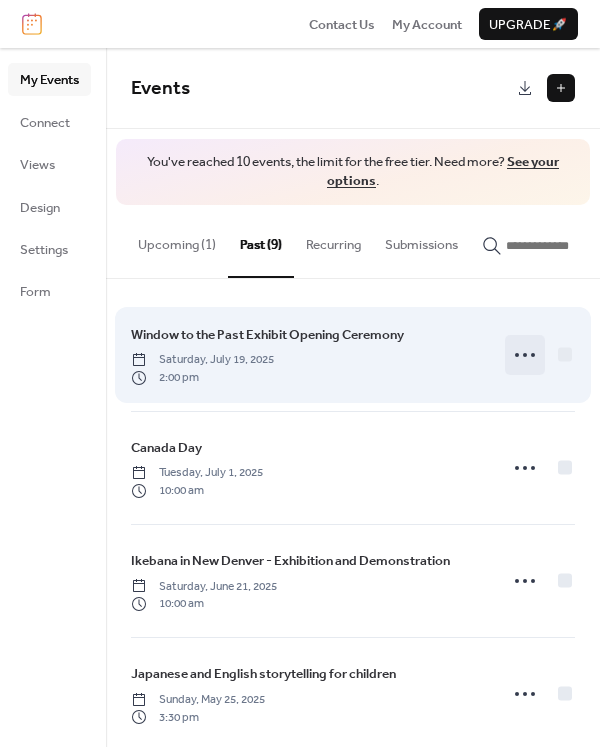 click 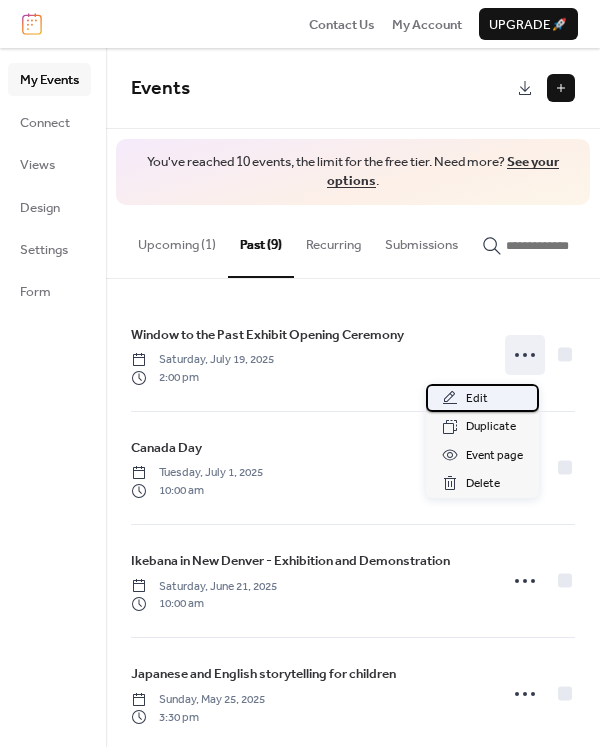 click on "Edit" at bounding box center [477, 399] 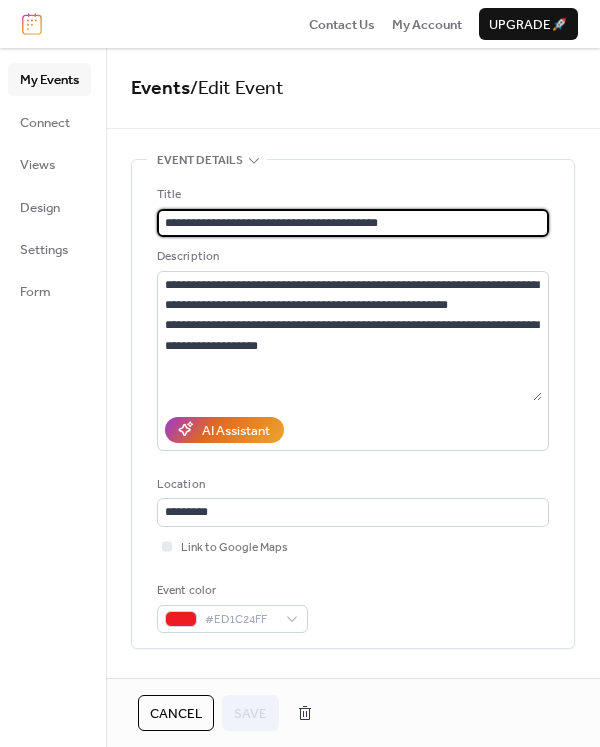 click on "**********" at bounding box center [353, 223] 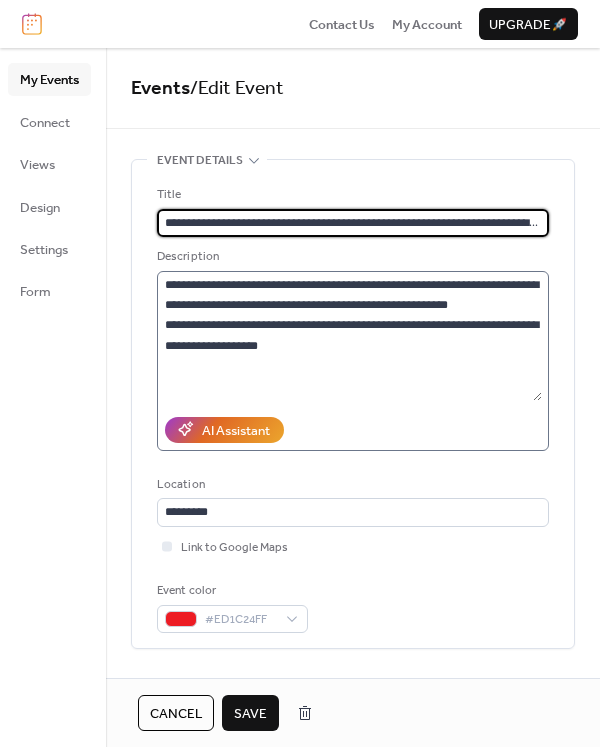 type on "**********" 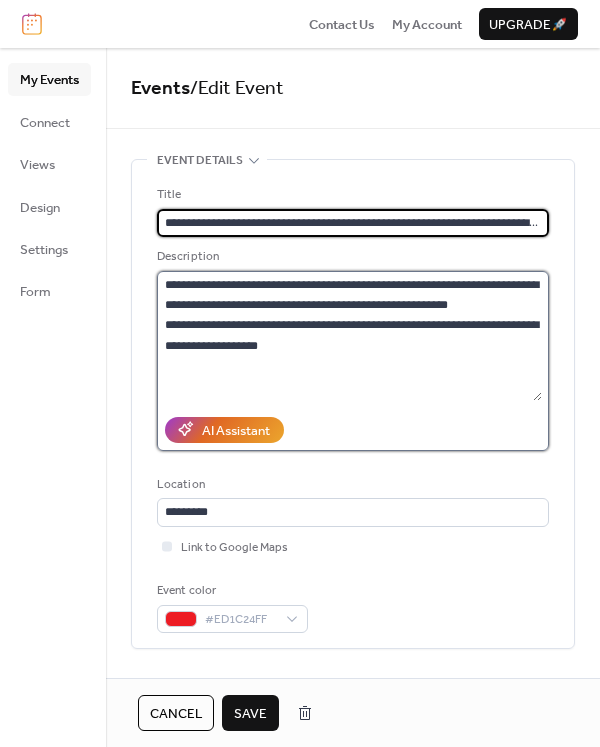 click on "**********" at bounding box center [349, 336] 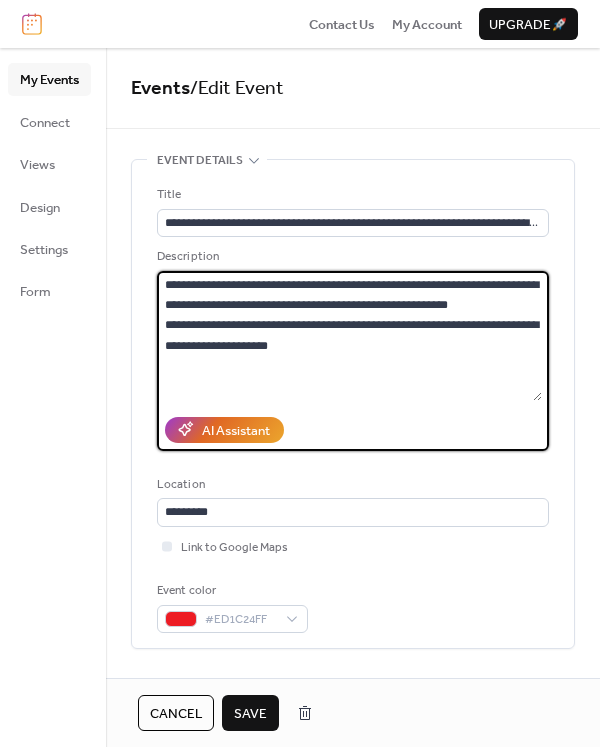 paste on "**********" 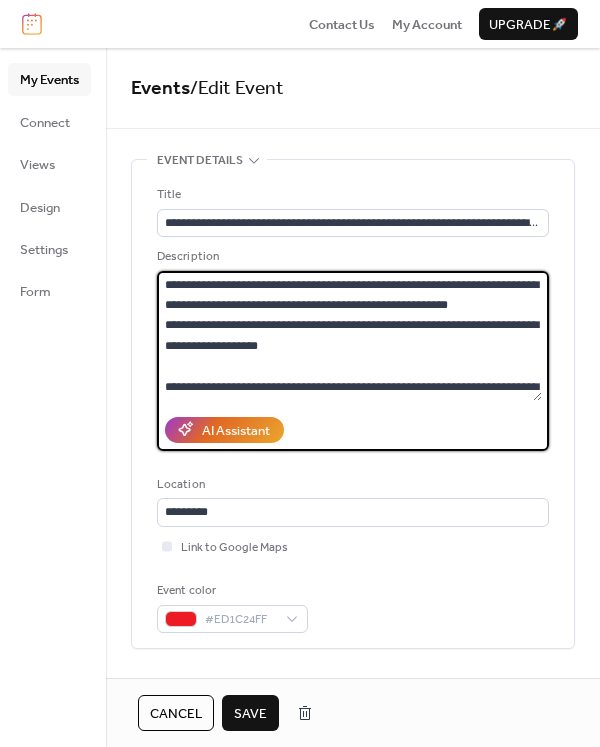 scroll, scrollTop: 138, scrollLeft: 0, axis: vertical 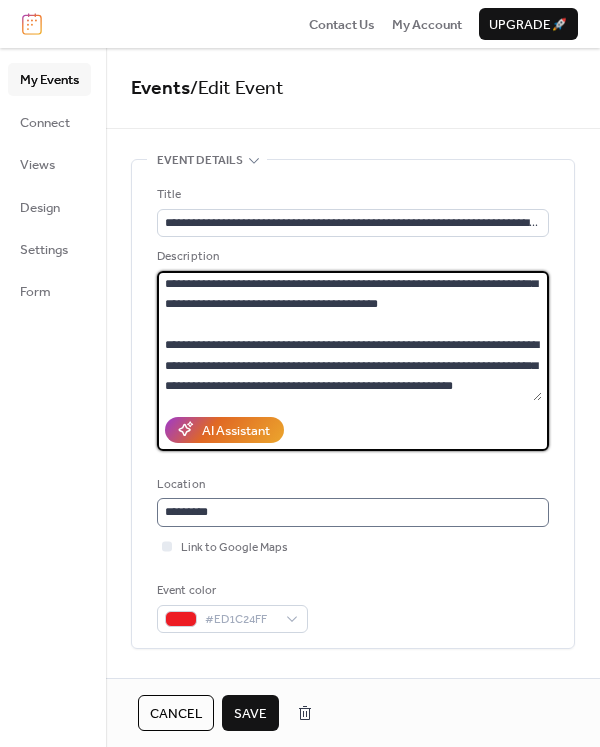 type on "**********" 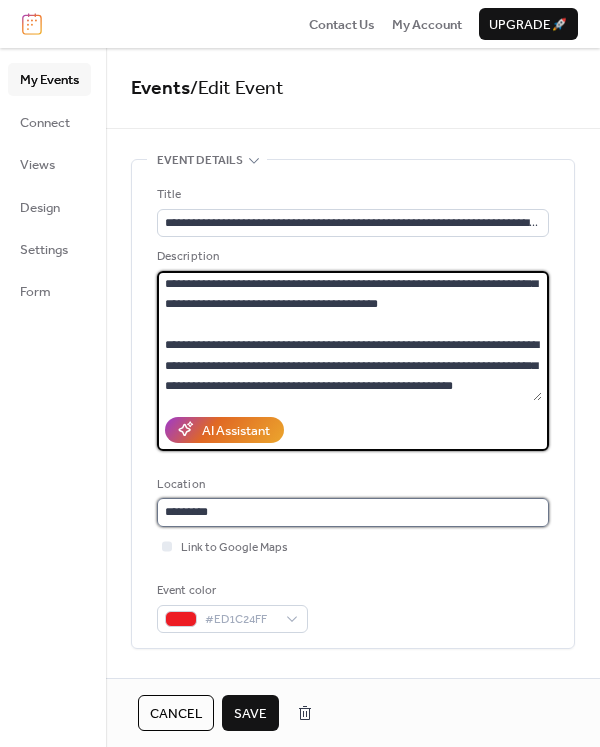 click on "*********" at bounding box center [353, 512] 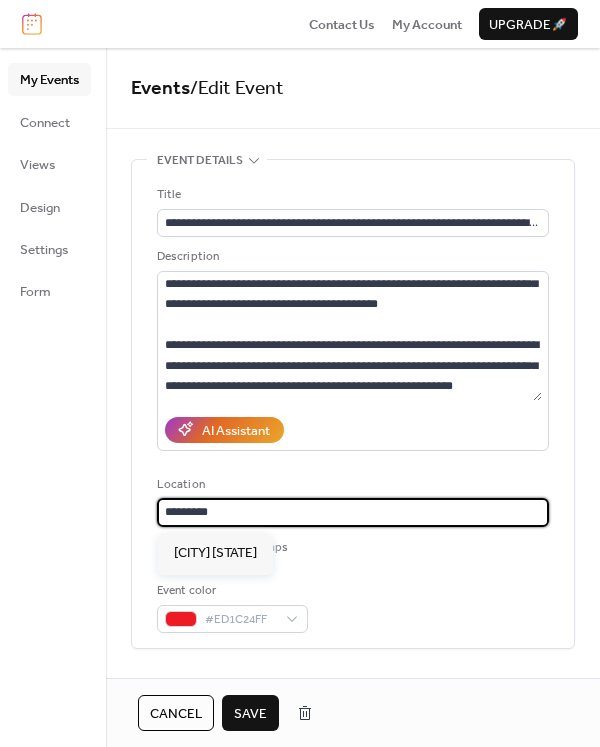 click on "*********" at bounding box center (353, 512) 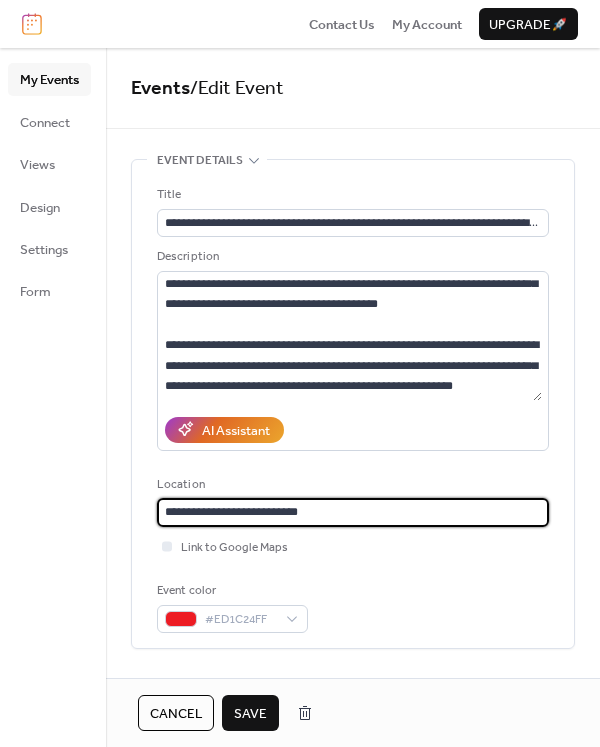 type on "**********" 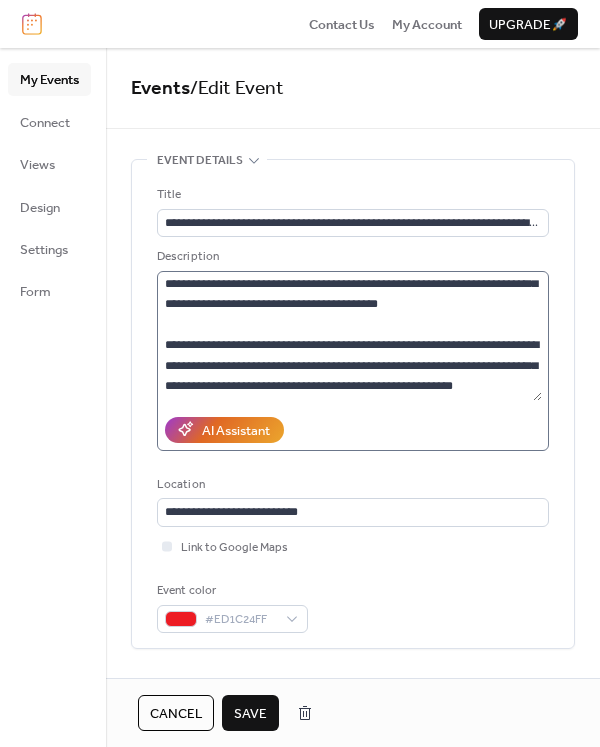 scroll, scrollTop: 0, scrollLeft: 0, axis: both 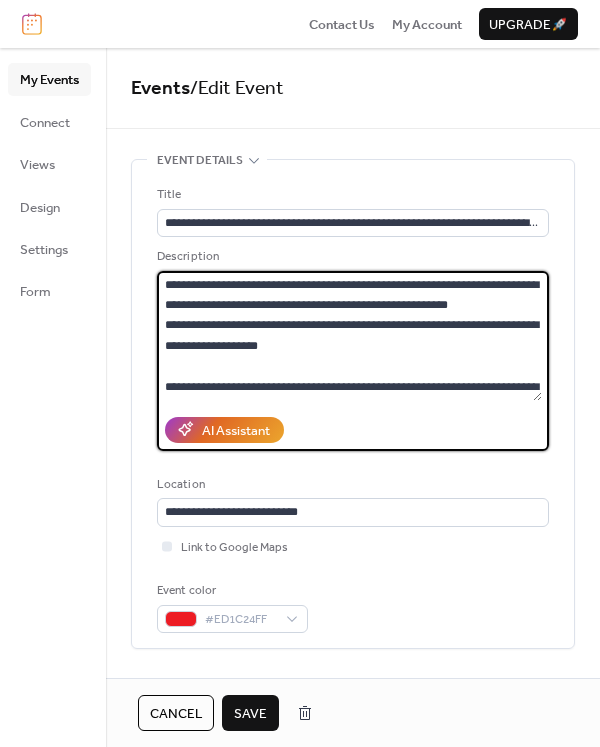 drag, startPoint x: 315, startPoint y: 343, endPoint x: 142, endPoint y: 280, distance: 184.11409 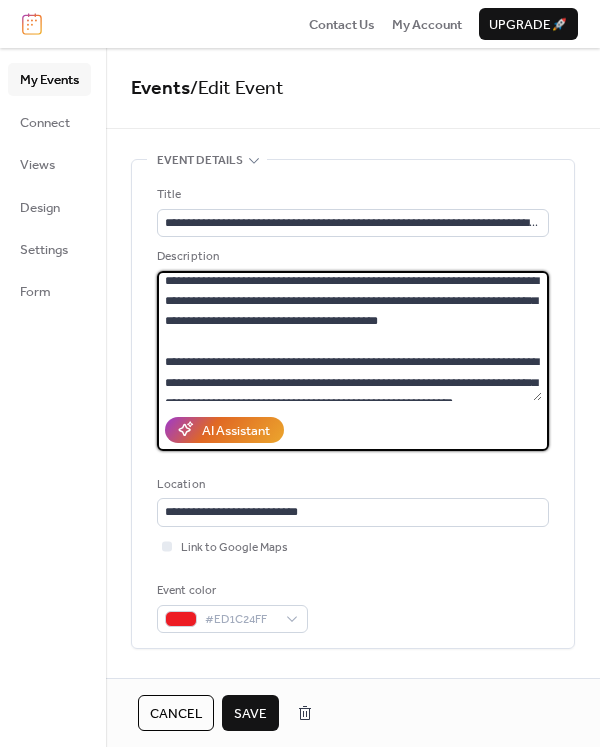 scroll, scrollTop: 8, scrollLeft: 0, axis: vertical 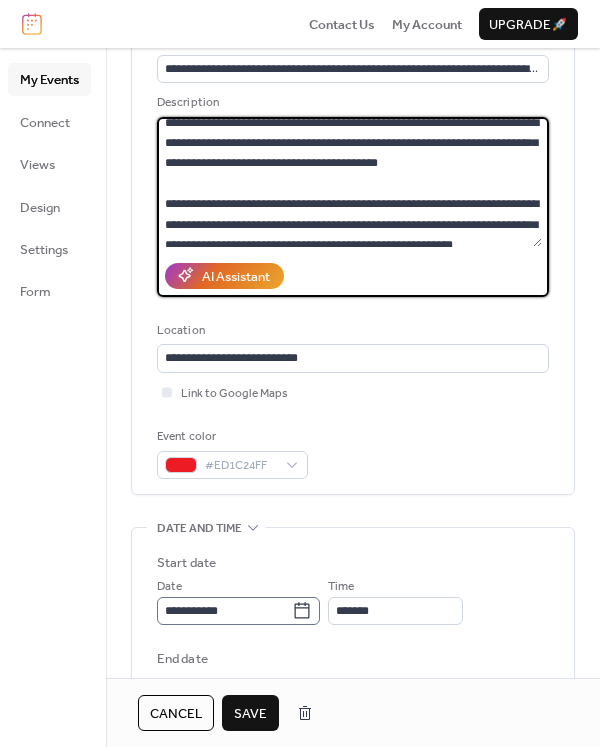 type on "**********" 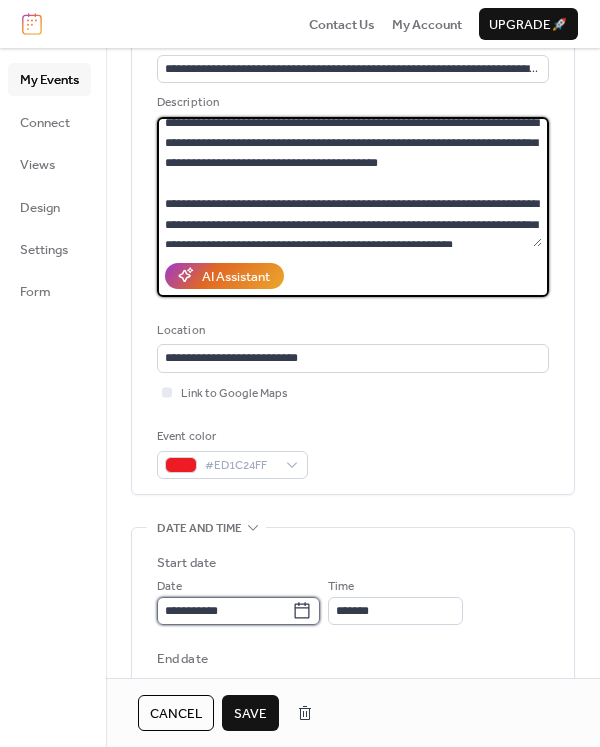 click on "**********" at bounding box center (224, 611) 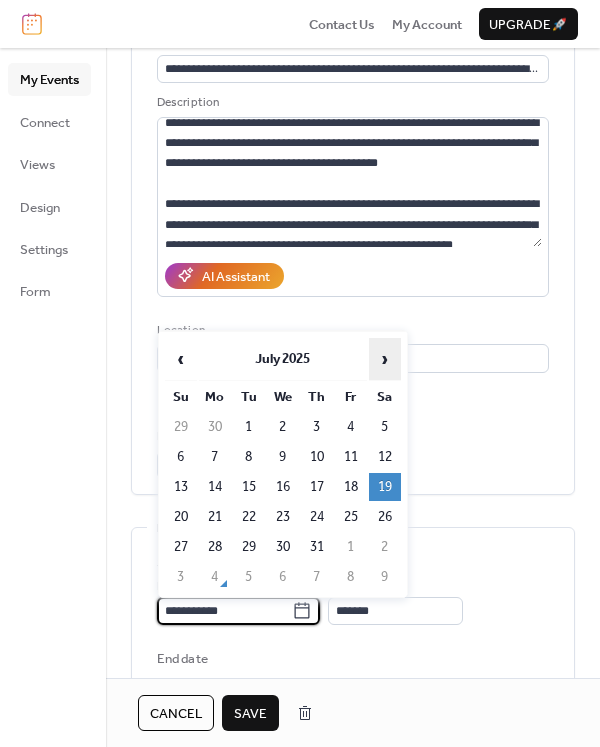 click on "›" at bounding box center (385, 359) 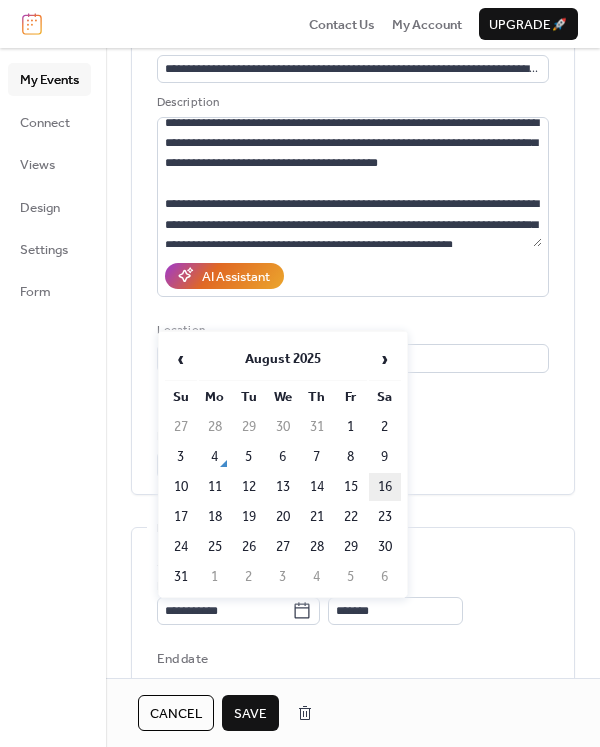 click on "16" at bounding box center (385, 487) 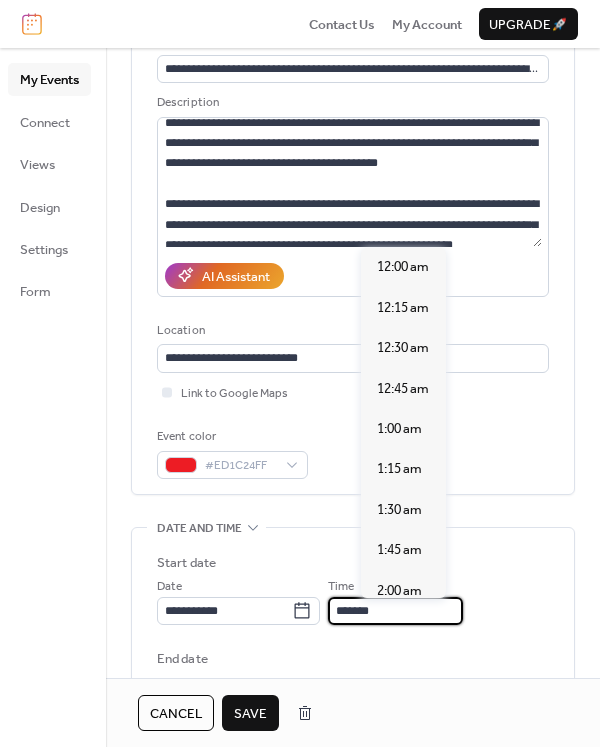 click on "*******" at bounding box center [395, 611] 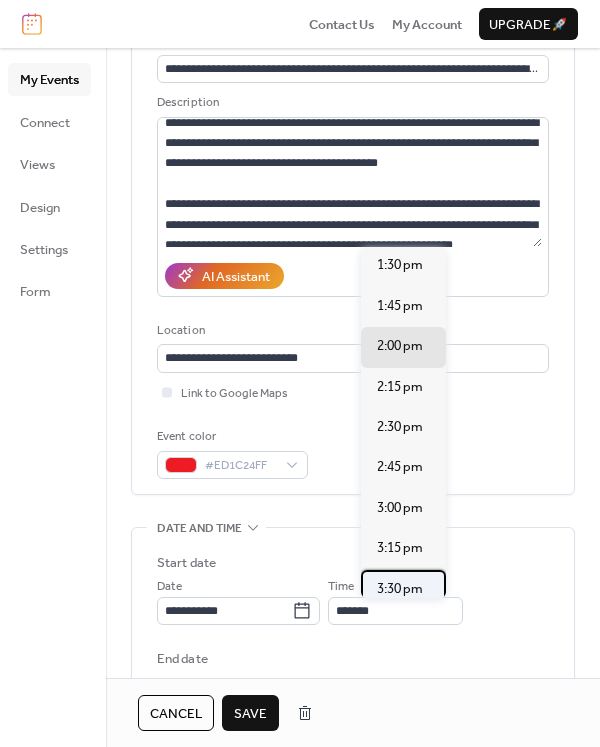 click on "3:30 pm" at bounding box center (400, 589) 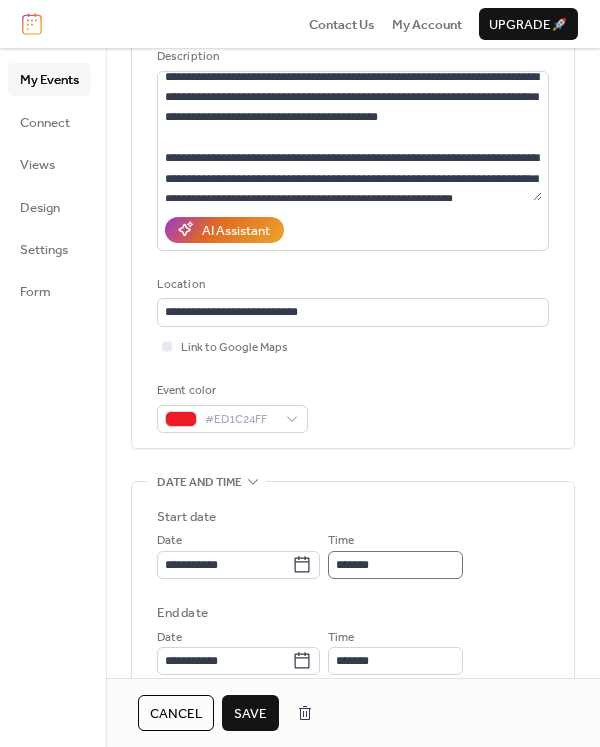 scroll, scrollTop: 217, scrollLeft: 0, axis: vertical 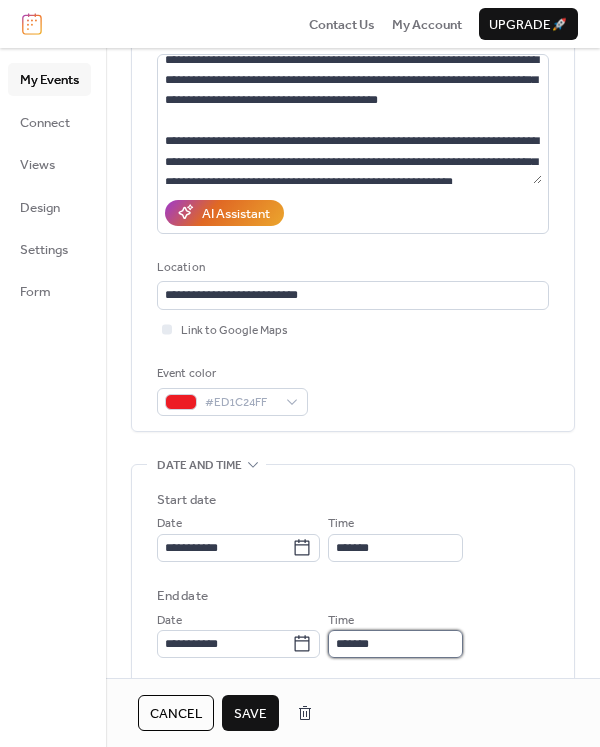 click on "*******" at bounding box center [395, 644] 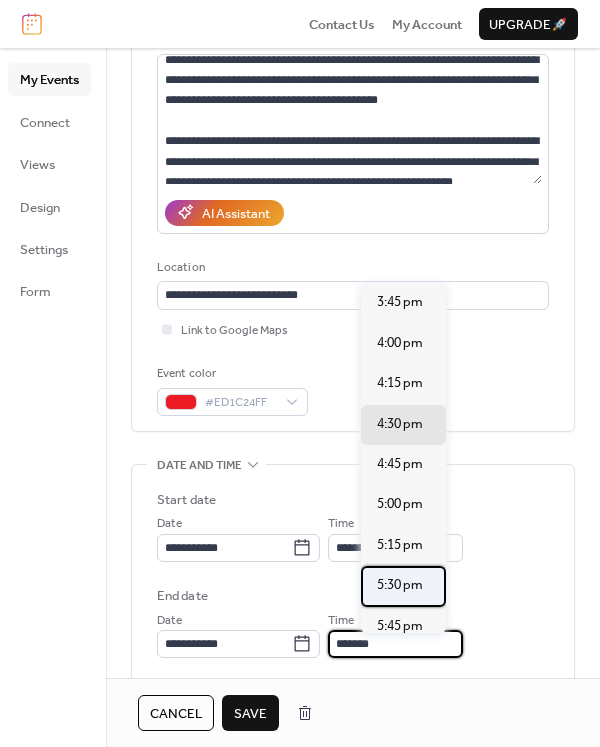 click on "5:30 pm" at bounding box center [403, 586] 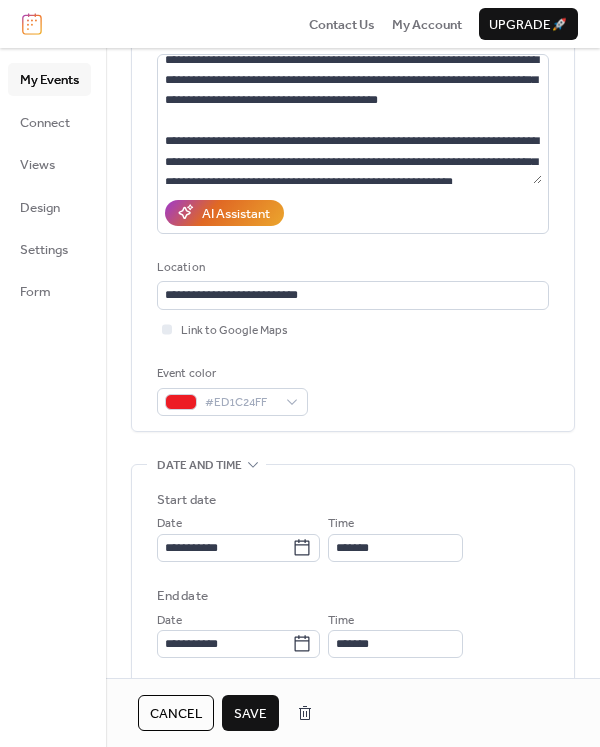 type on "*******" 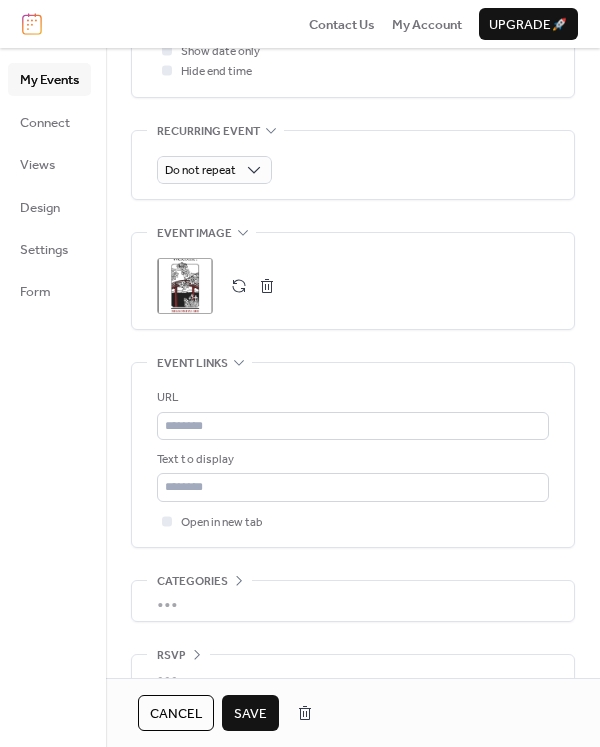 scroll, scrollTop: 901, scrollLeft: 0, axis: vertical 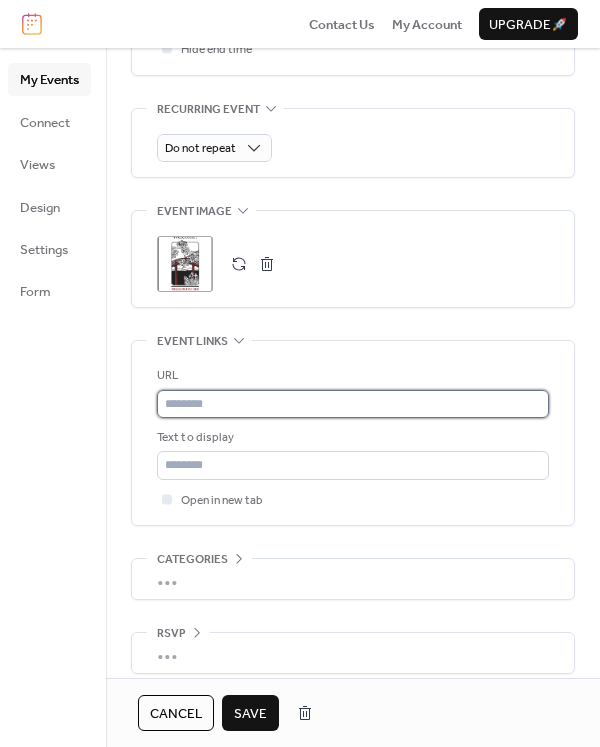 click at bounding box center (353, 404) 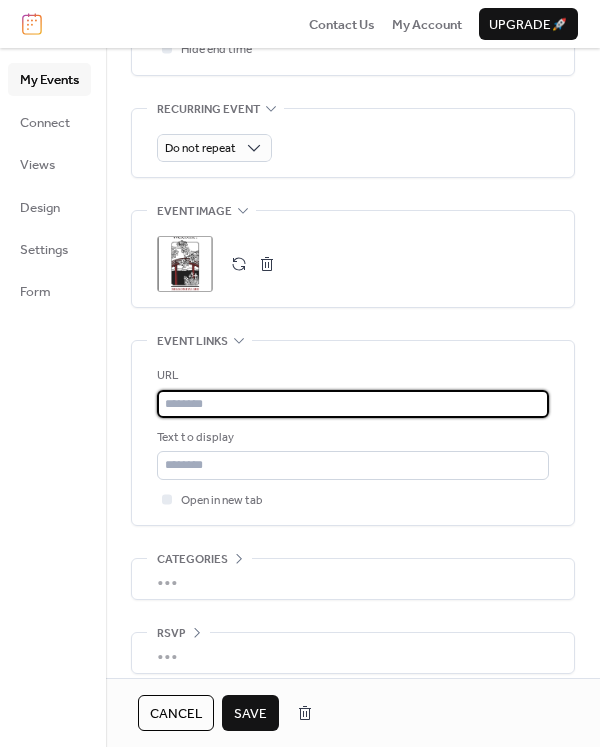 paste on "**********" 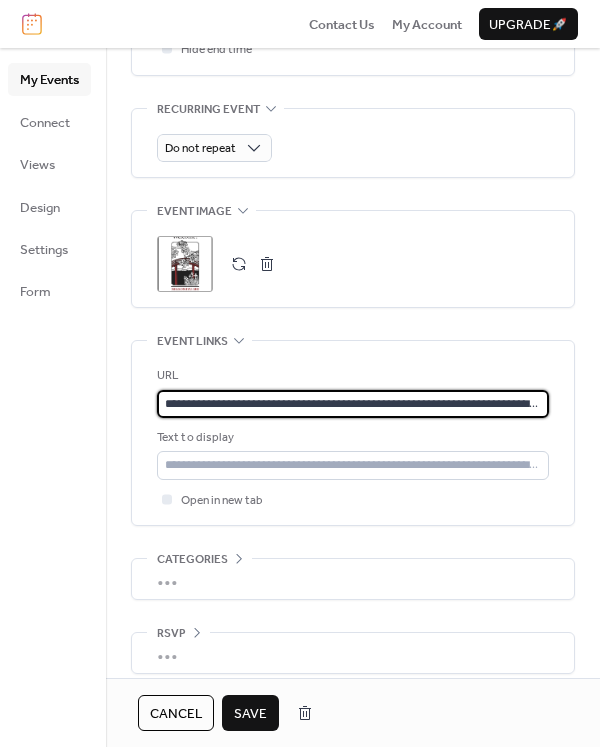 type on "**********" 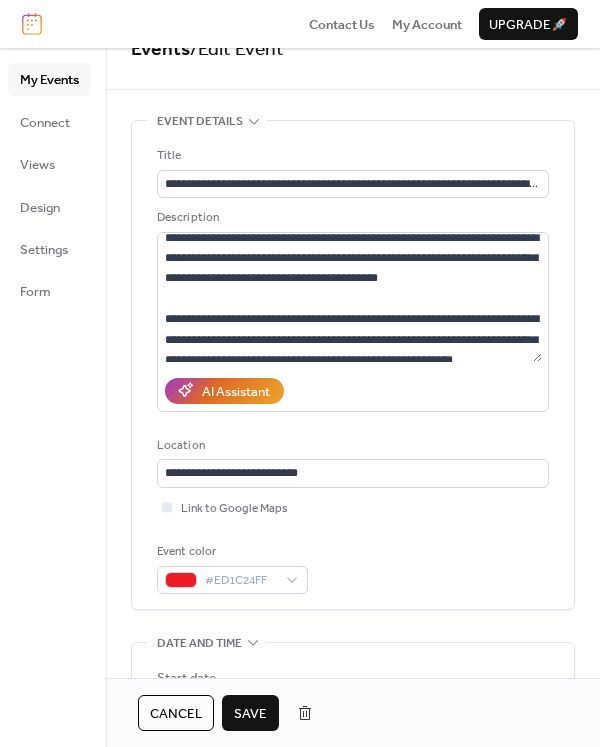 scroll, scrollTop: 0, scrollLeft: 0, axis: both 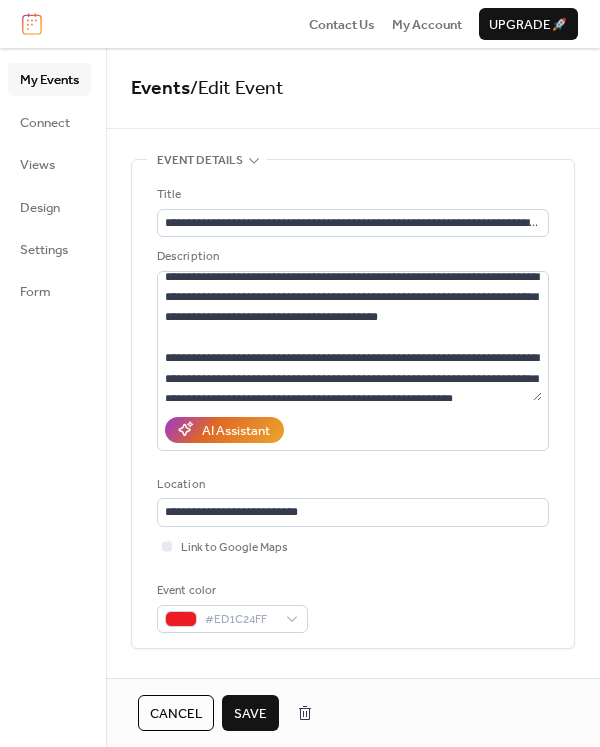 click on "Save" at bounding box center [250, 714] 